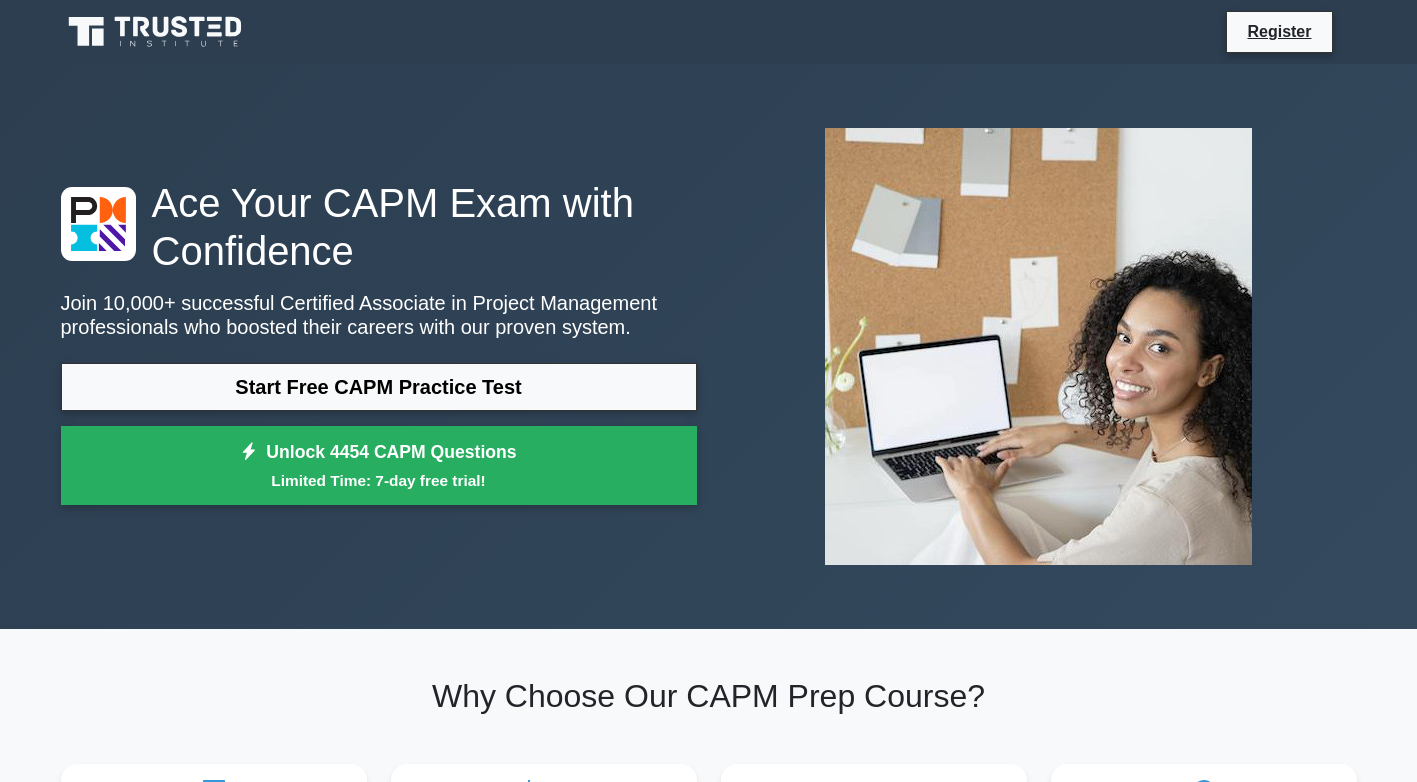 scroll, scrollTop: 0, scrollLeft: 0, axis: both 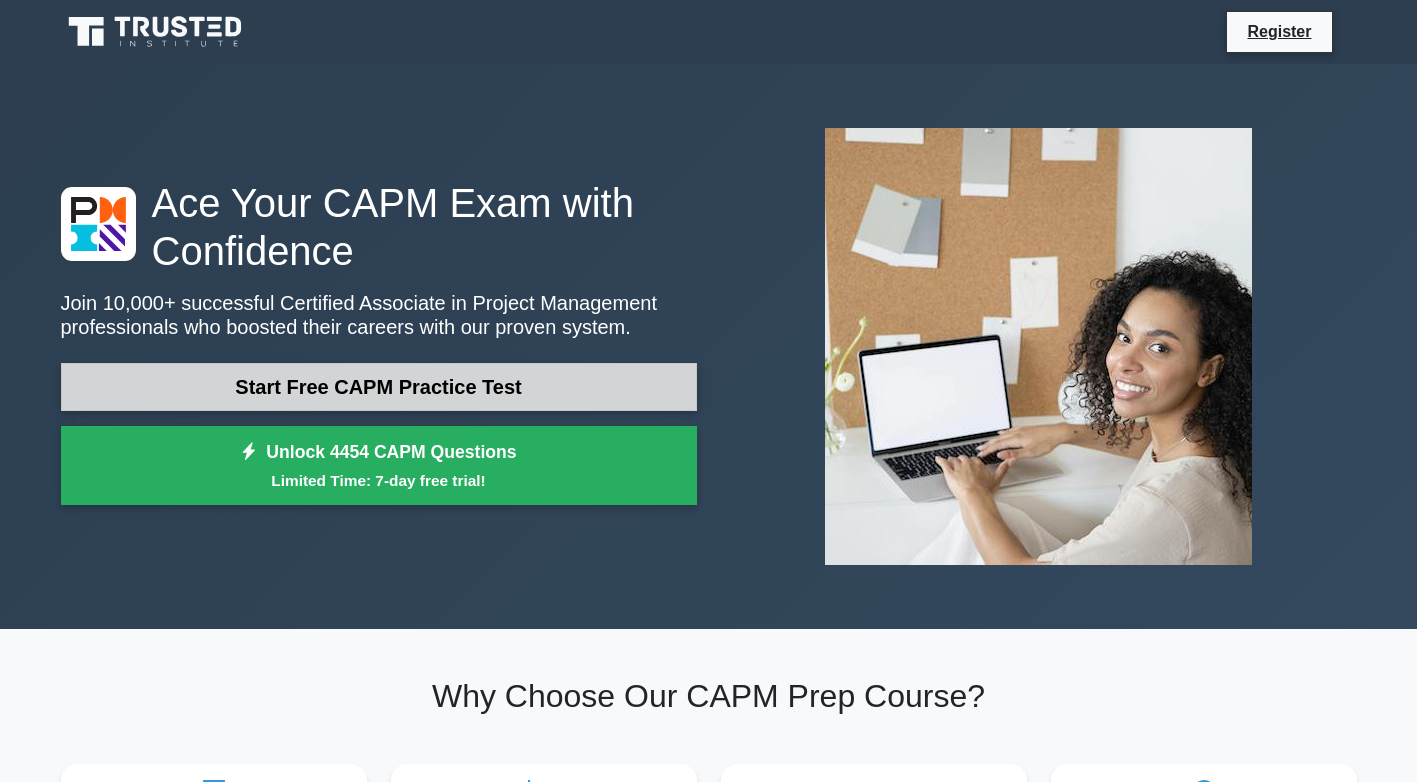click on "Start Free CAPM Practice Test" at bounding box center (379, 387) 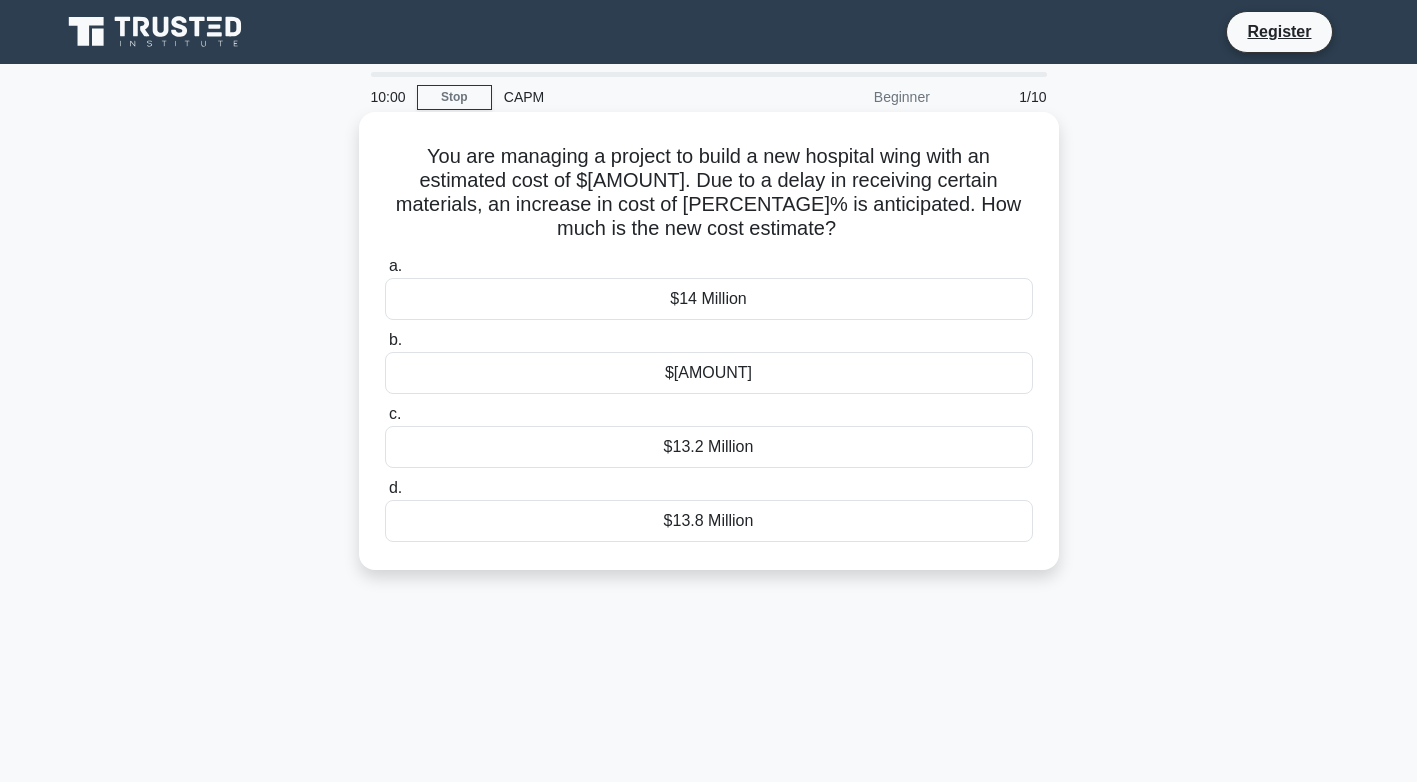 scroll, scrollTop: 0, scrollLeft: 0, axis: both 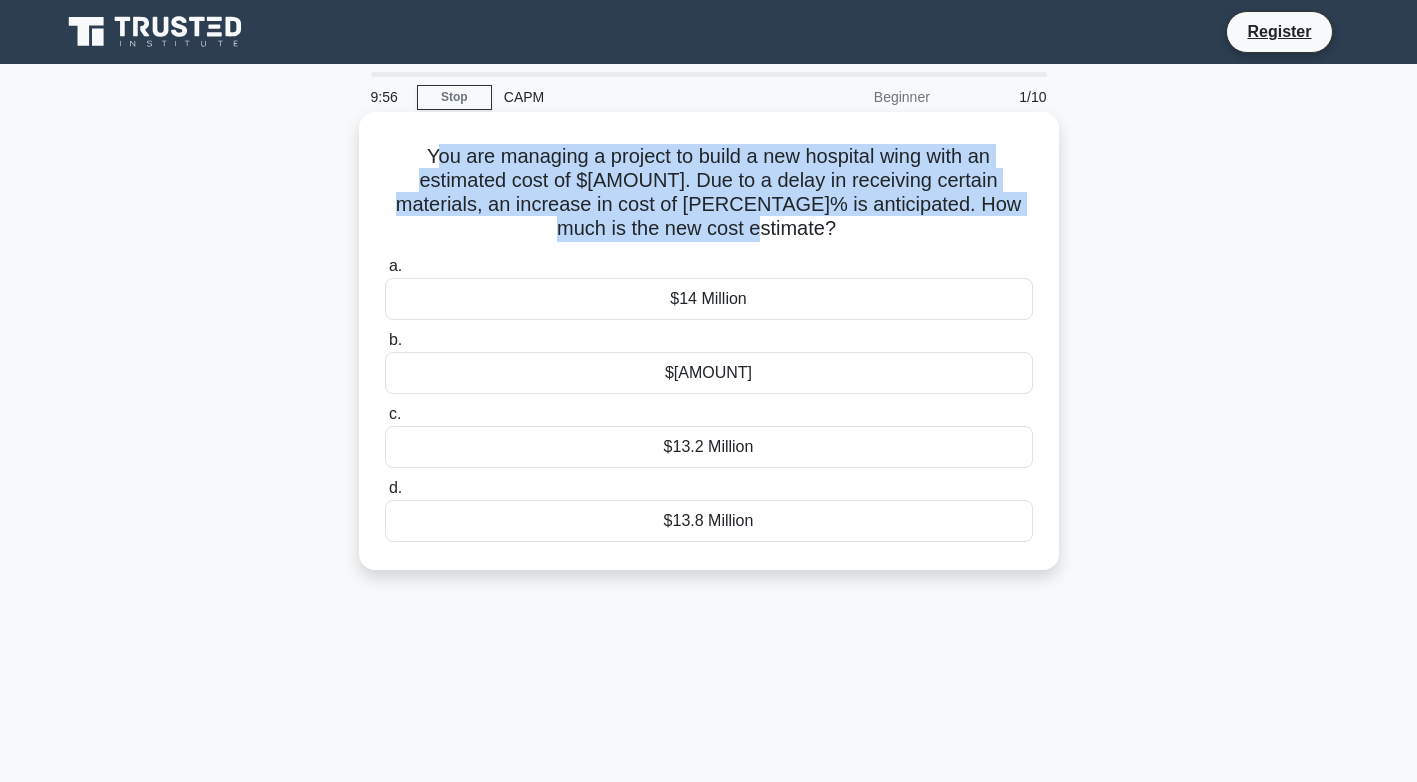 drag, startPoint x: 442, startPoint y: 165, endPoint x: 782, endPoint y: 222, distance: 344.74484 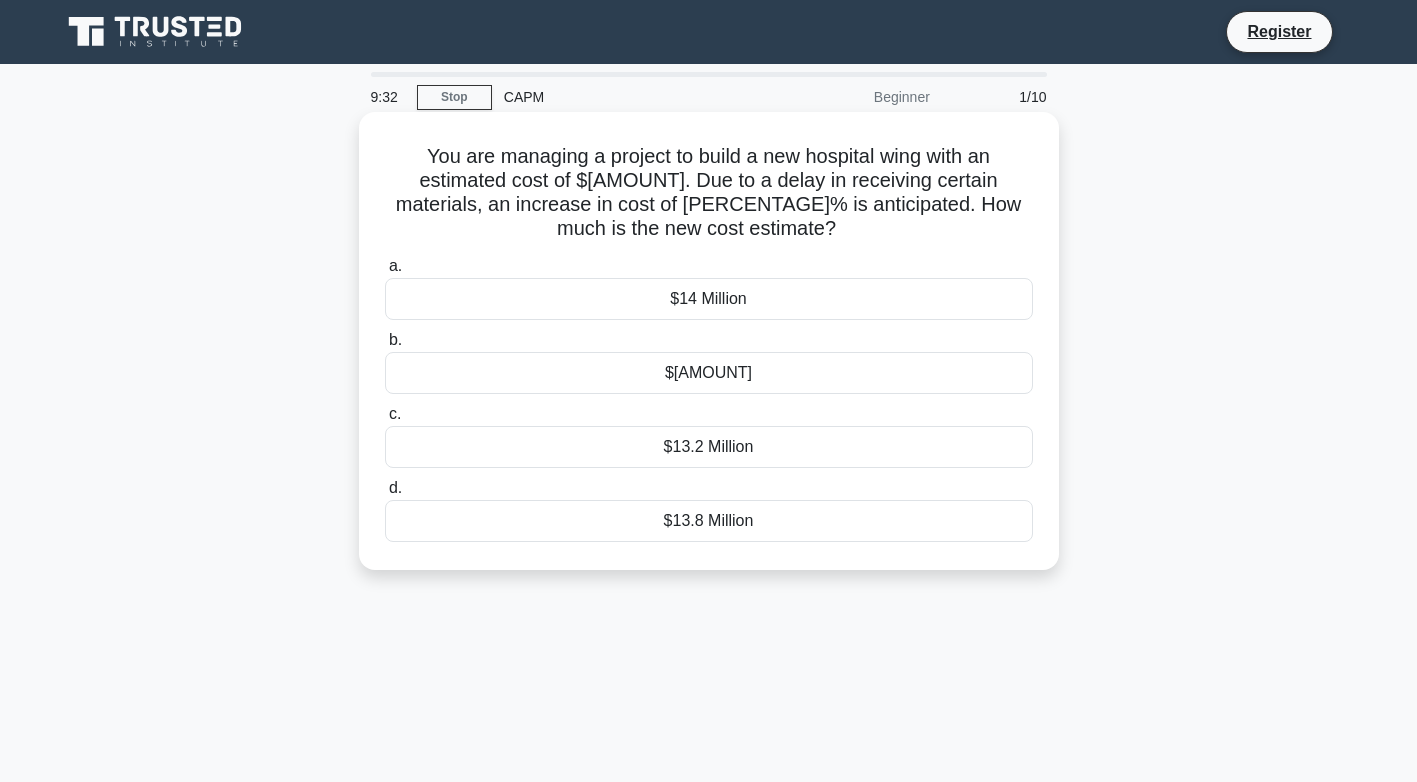 click on "$13.8 Million" at bounding box center [709, 521] 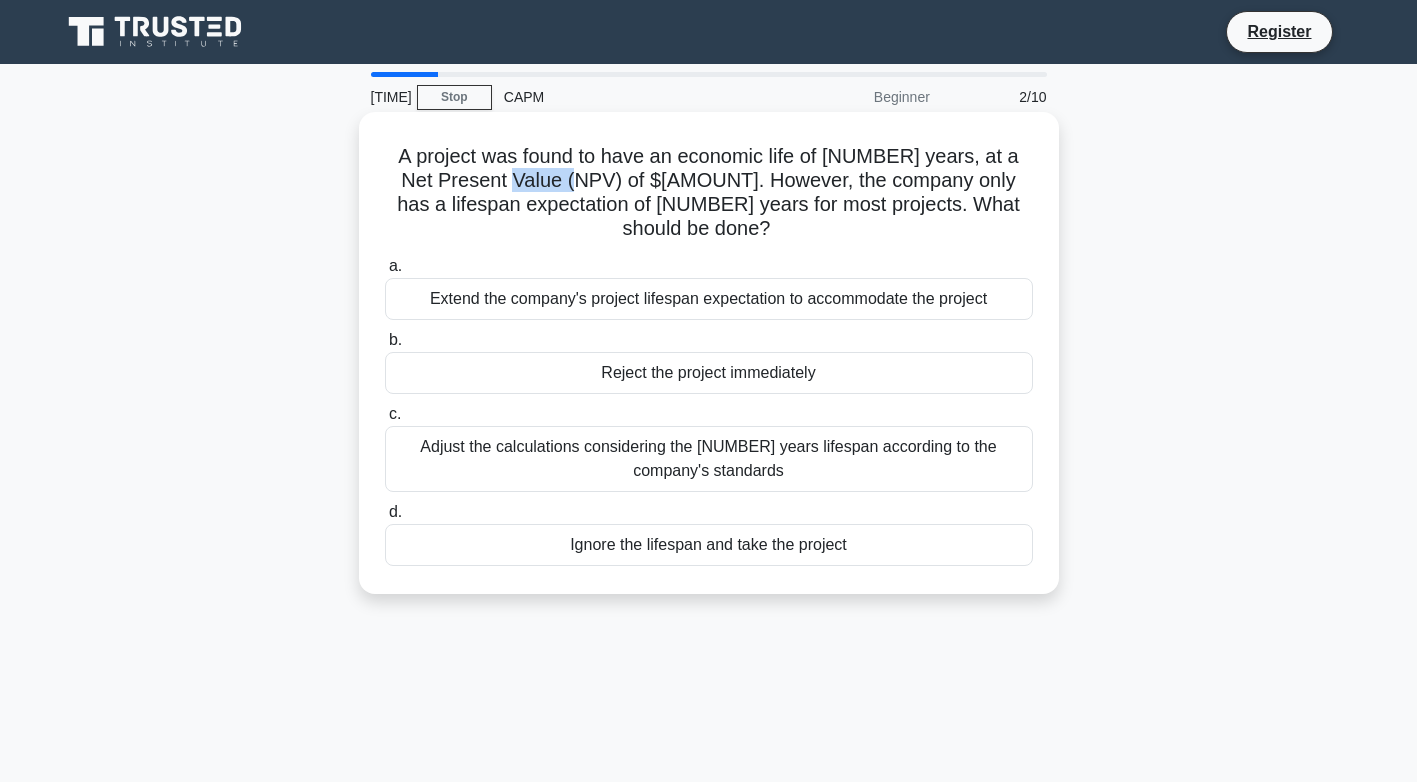 drag, startPoint x: 538, startPoint y: 176, endPoint x: 612, endPoint y: 173, distance: 74.06078 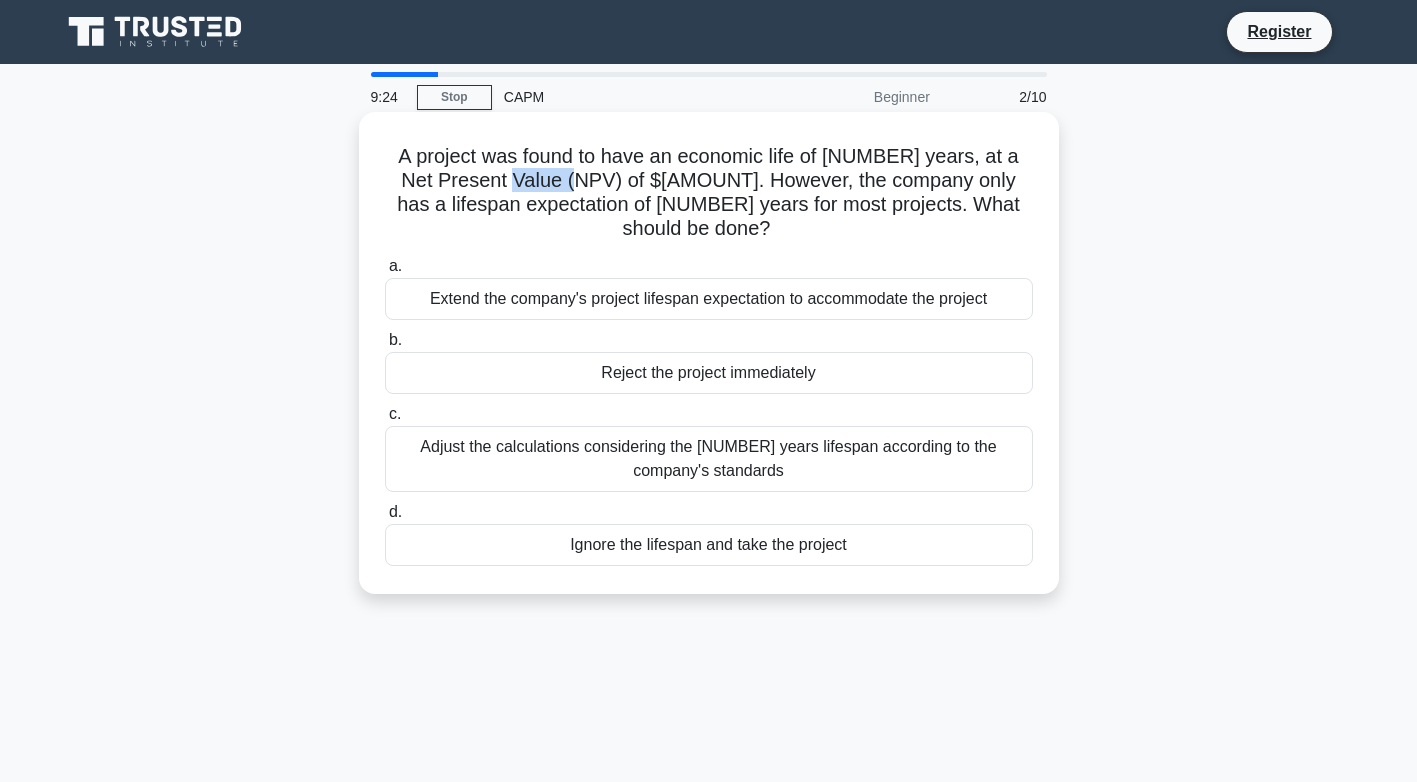 drag, startPoint x: 612, startPoint y: 173, endPoint x: 555, endPoint y: 173, distance: 57 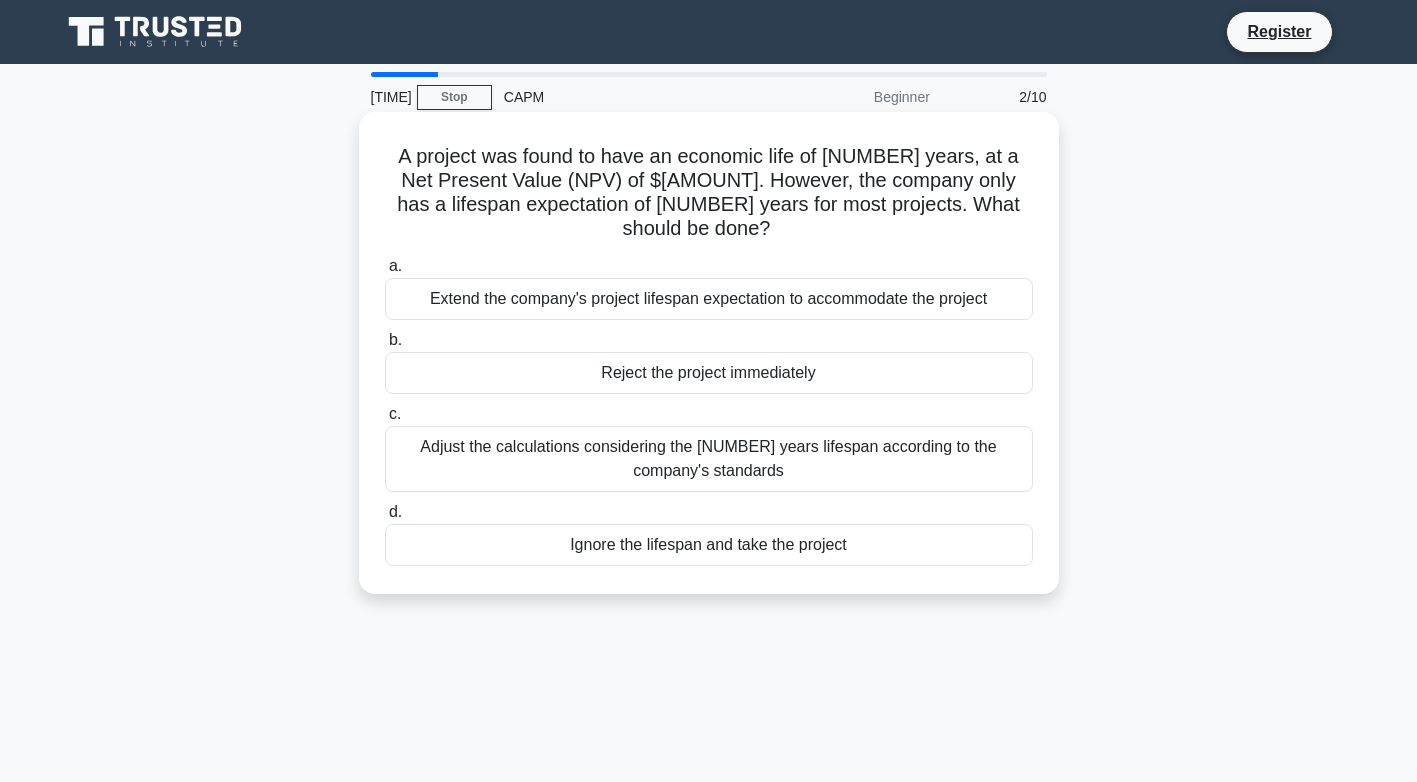 click on "Adjust the calculations considering the [NUMBER] years lifespan according to the company's standards" at bounding box center (709, 459) 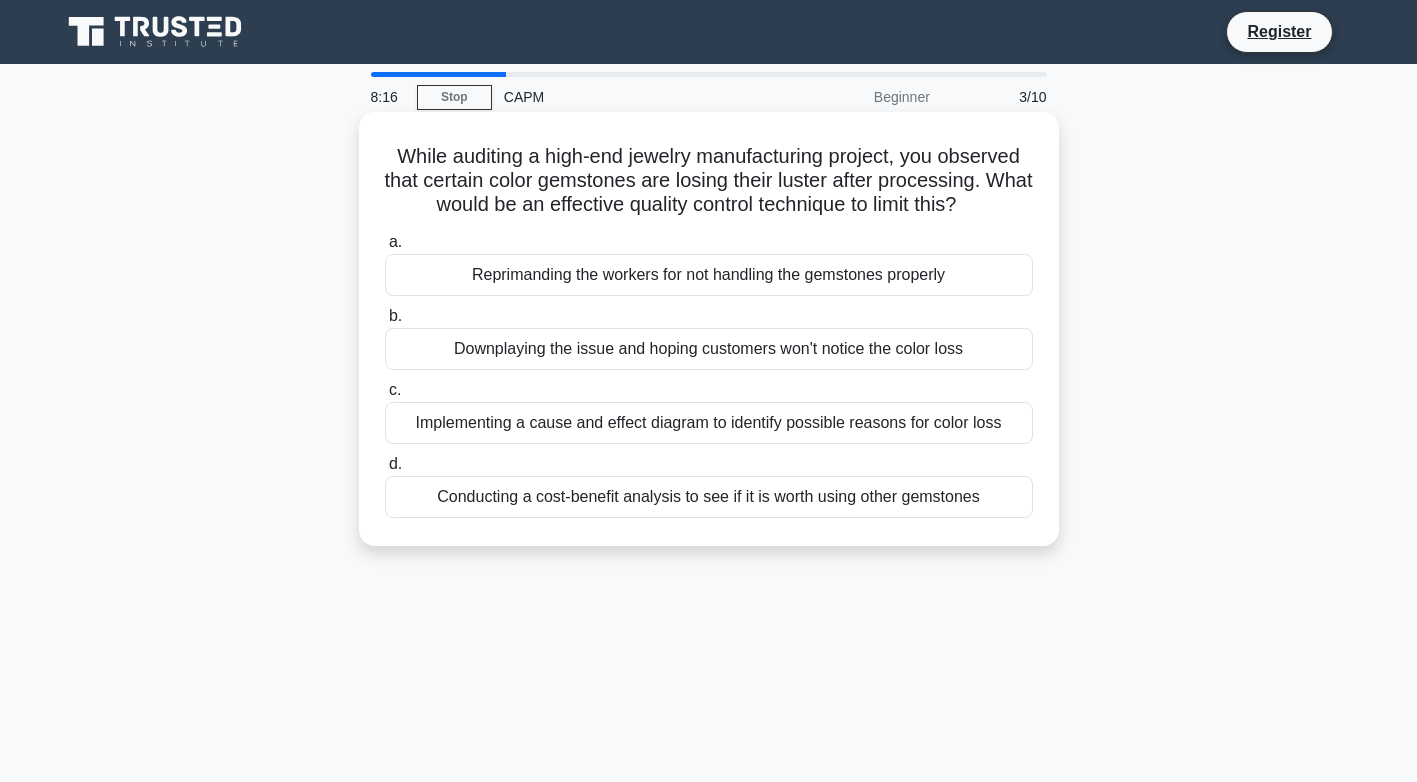 click on "Implementing a cause and effect diagram to identify possible reasons for color loss" at bounding box center (709, 423) 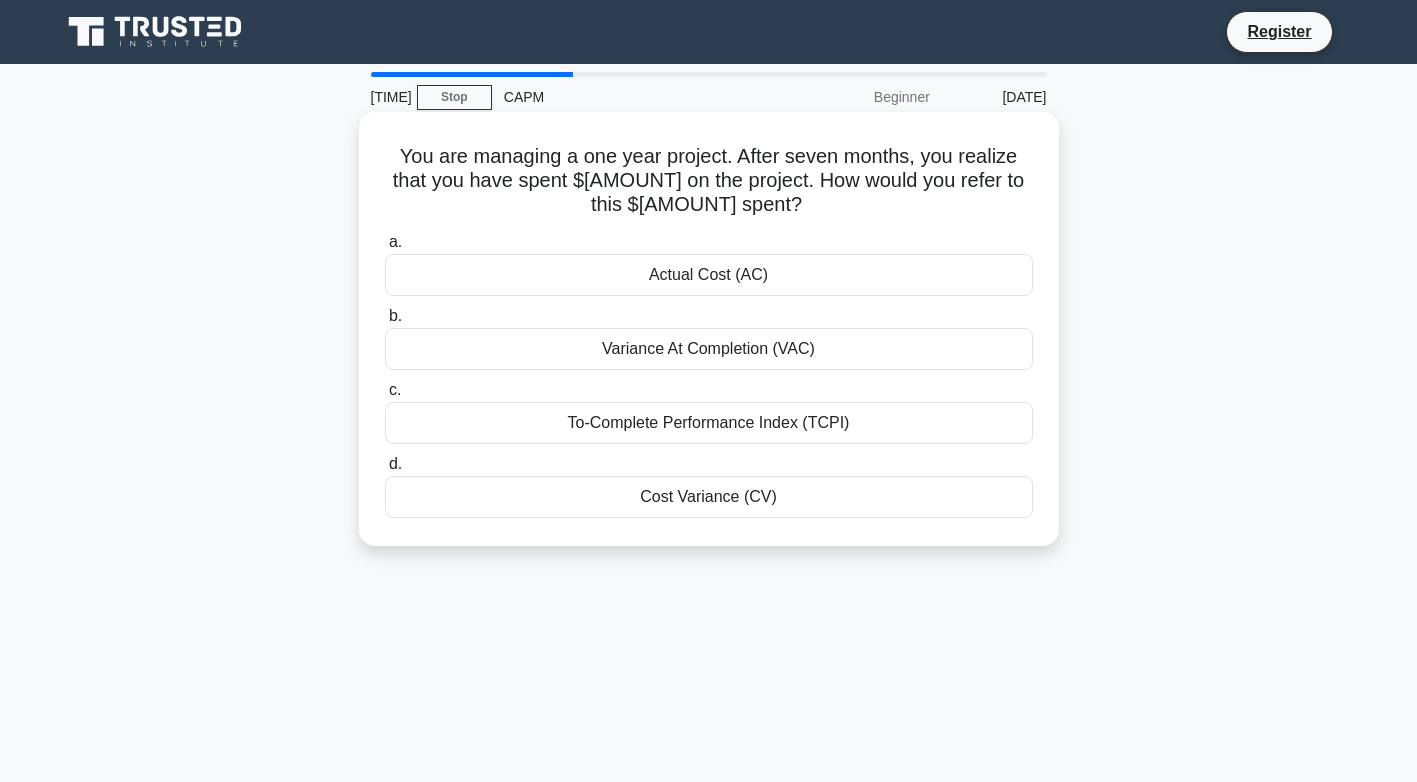 click on "Actual Cost (AC)" at bounding box center [709, 275] 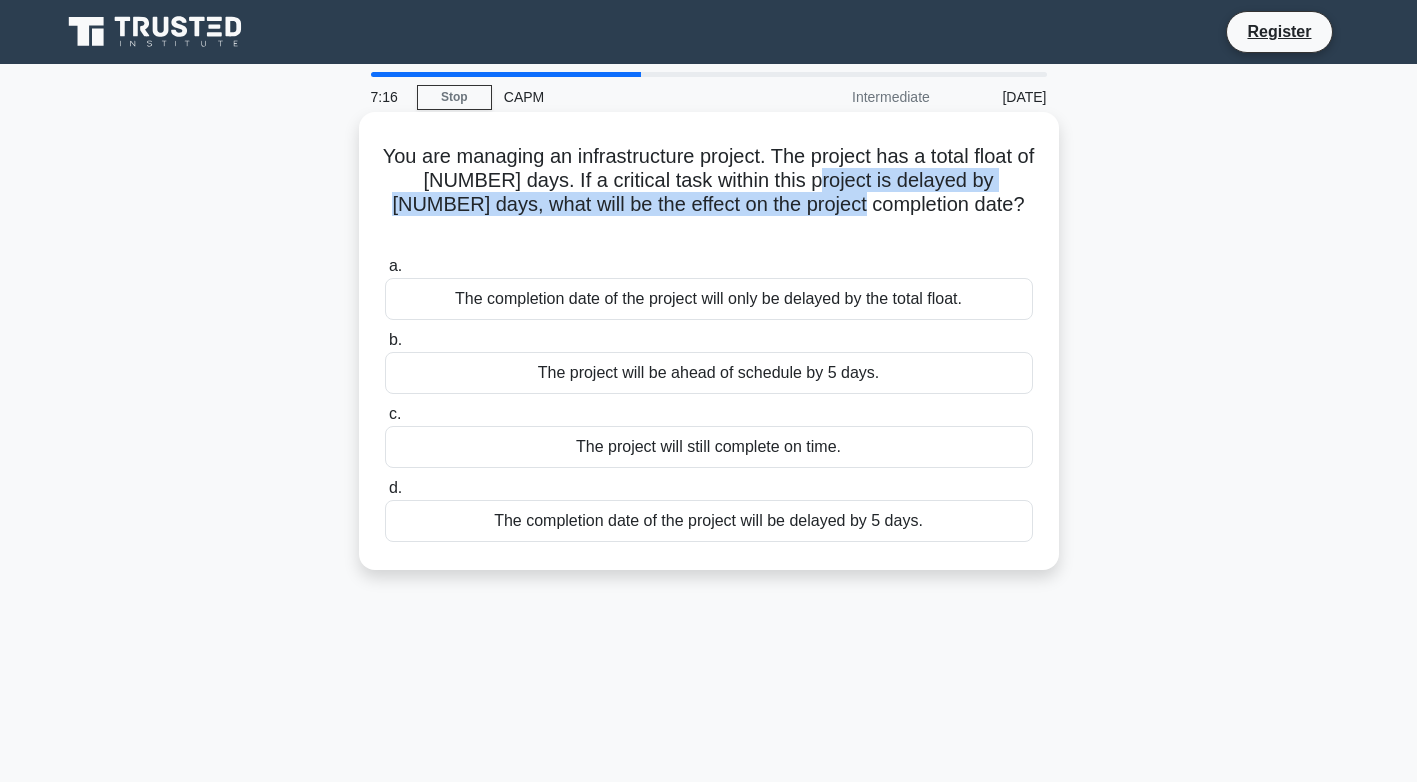 drag, startPoint x: 837, startPoint y: 190, endPoint x: 894, endPoint y: 194, distance: 57.14018 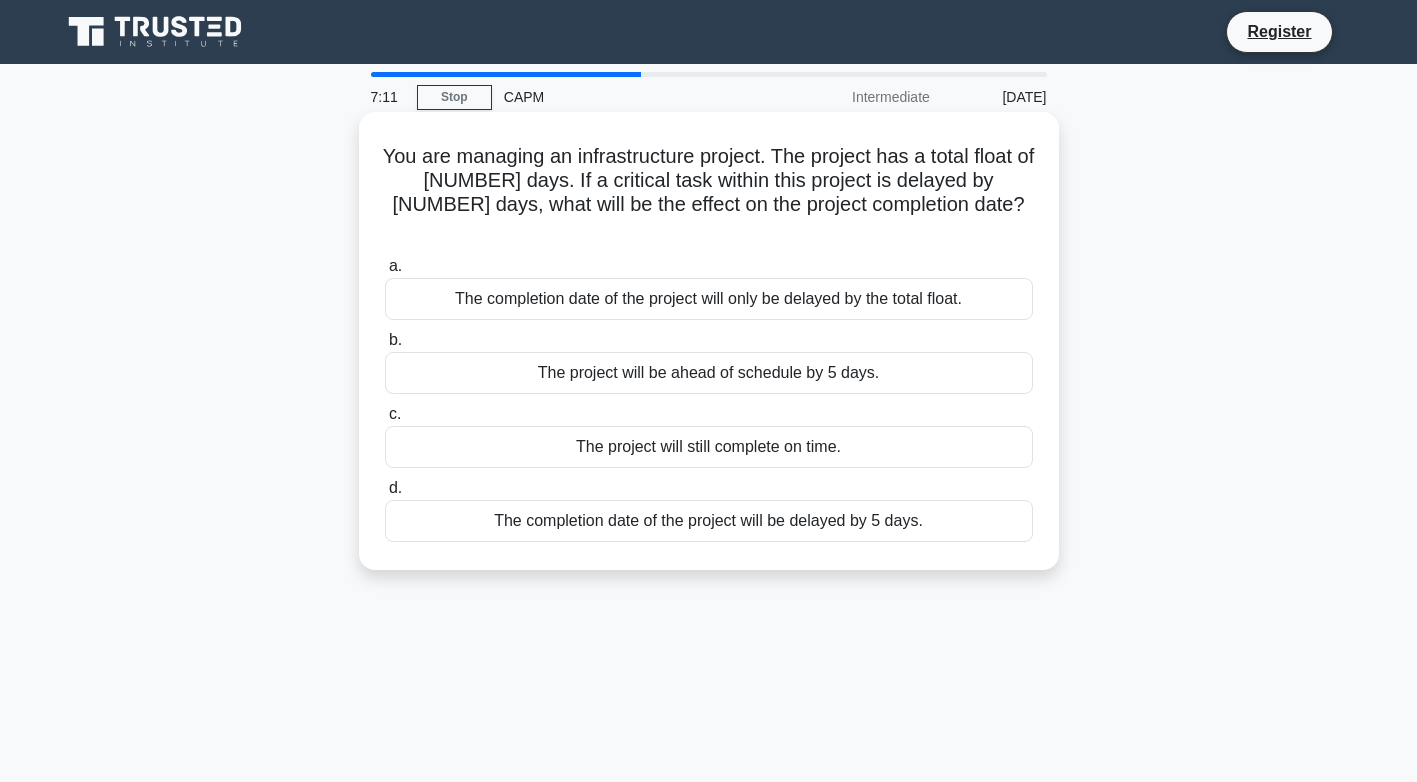 click on "The completion date of the project will be delayed by 5 days." at bounding box center (709, 521) 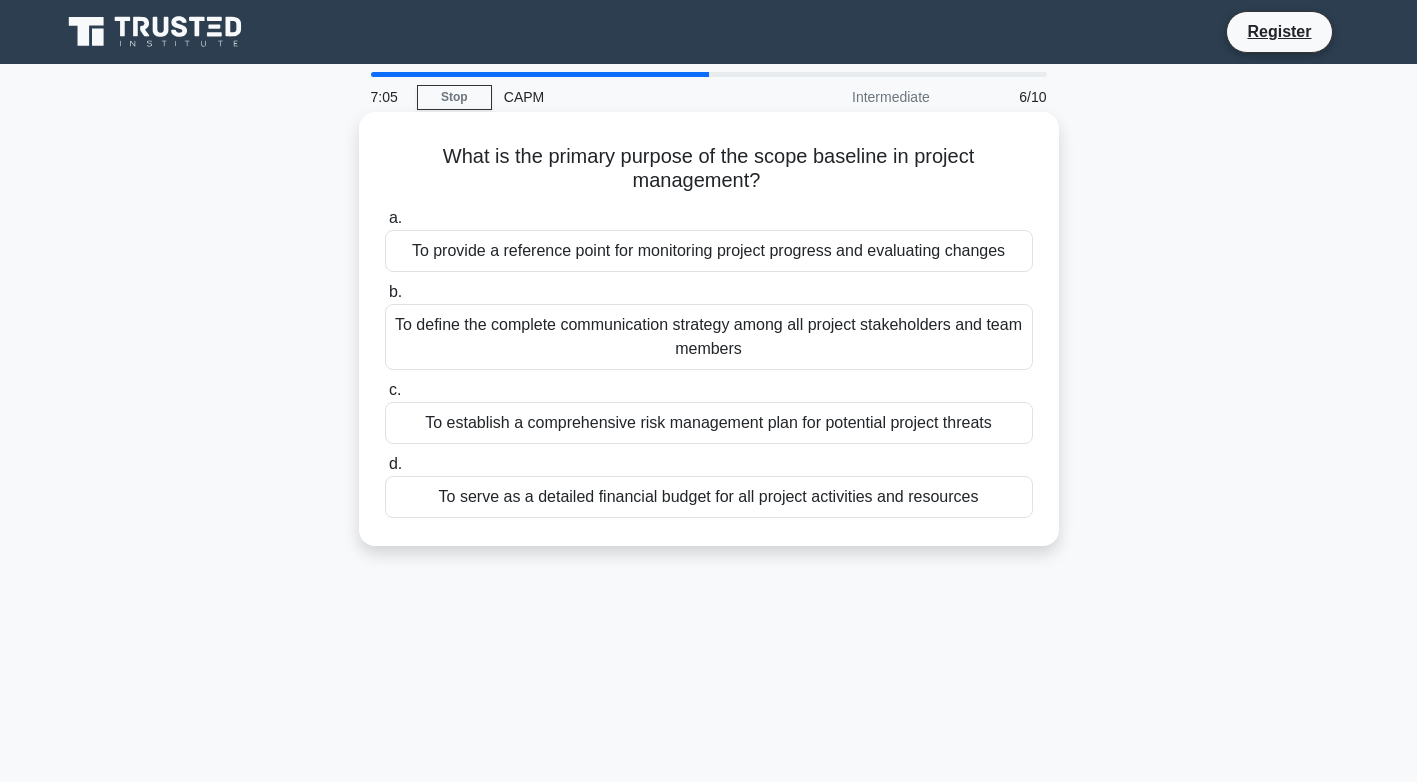 click on "To define the complete communication strategy among all project stakeholders and team members" at bounding box center [709, 337] 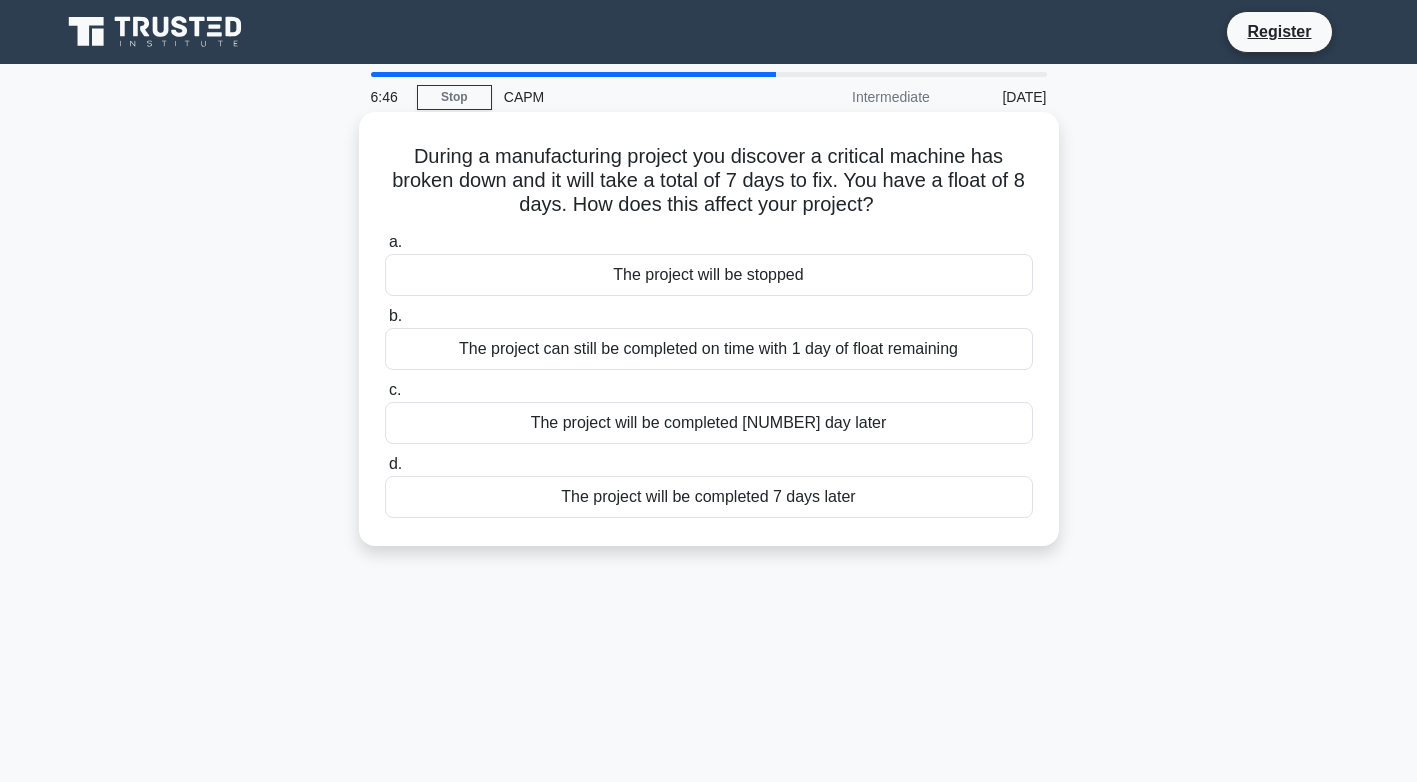 click on "The project can still be completed on time with 1 day of float remaining" at bounding box center (709, 349) 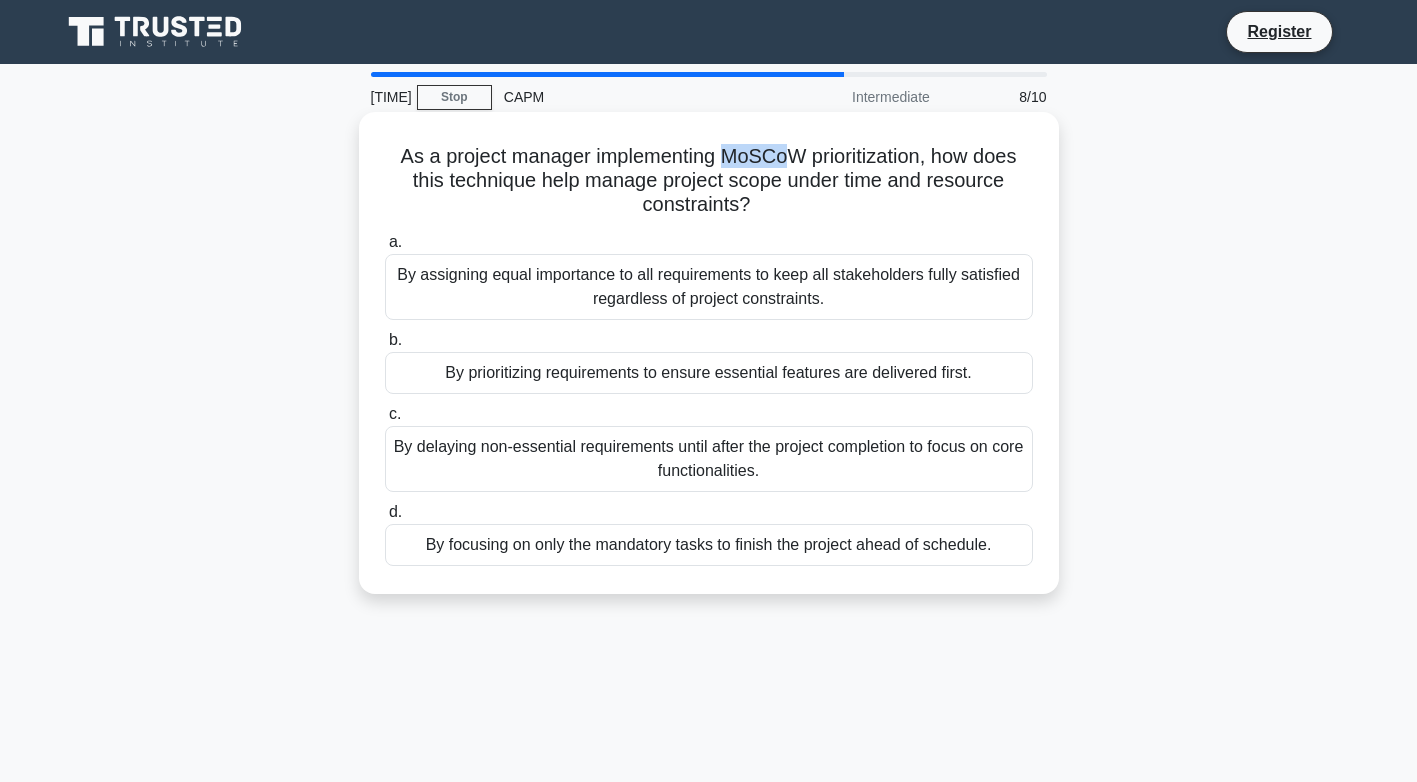 drag, startPoint x: 730, startPoint y: 154, endPoint x: 785, endPoint y: 158, distance: 55.145264 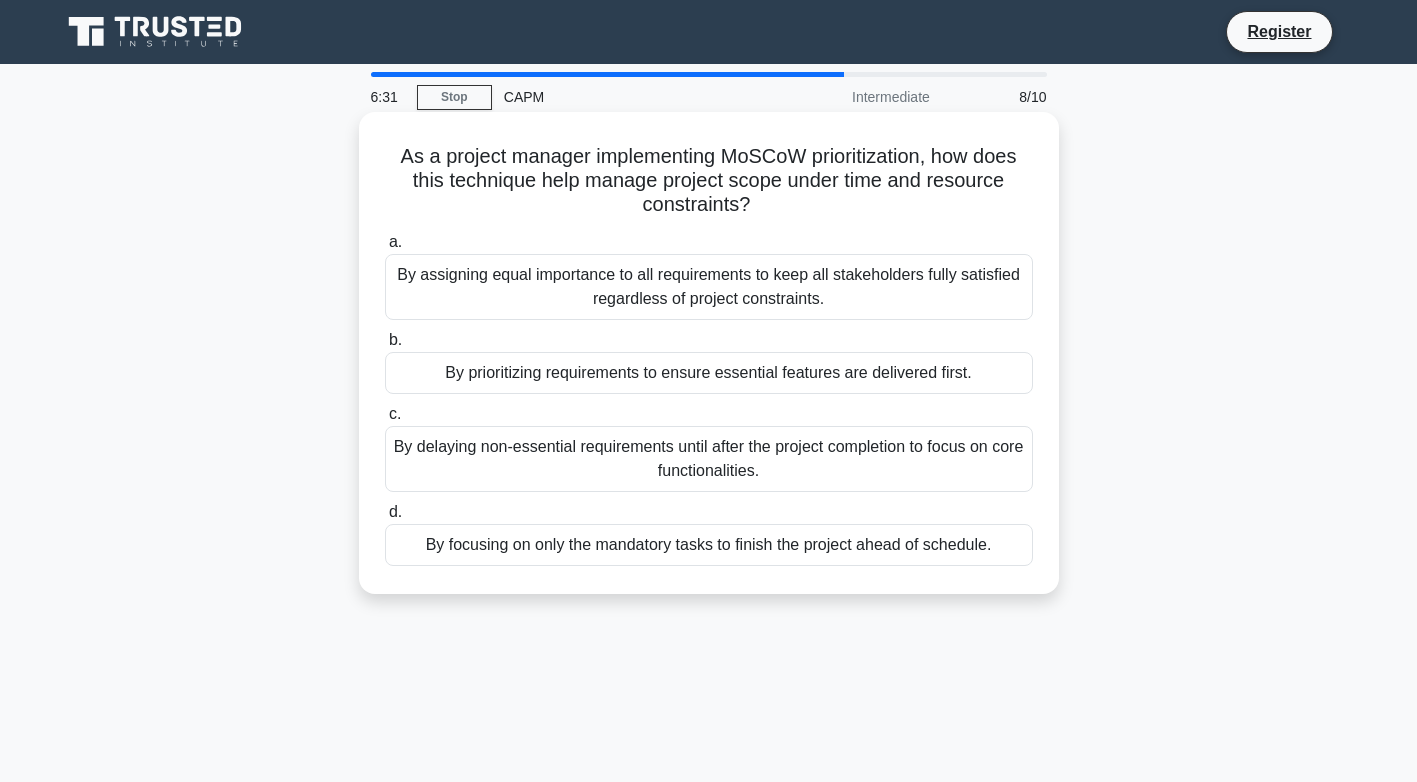 click on "By delaying non-essential requirements until after the project completion to focus on core functionalities." at bounding box center (709, 459) 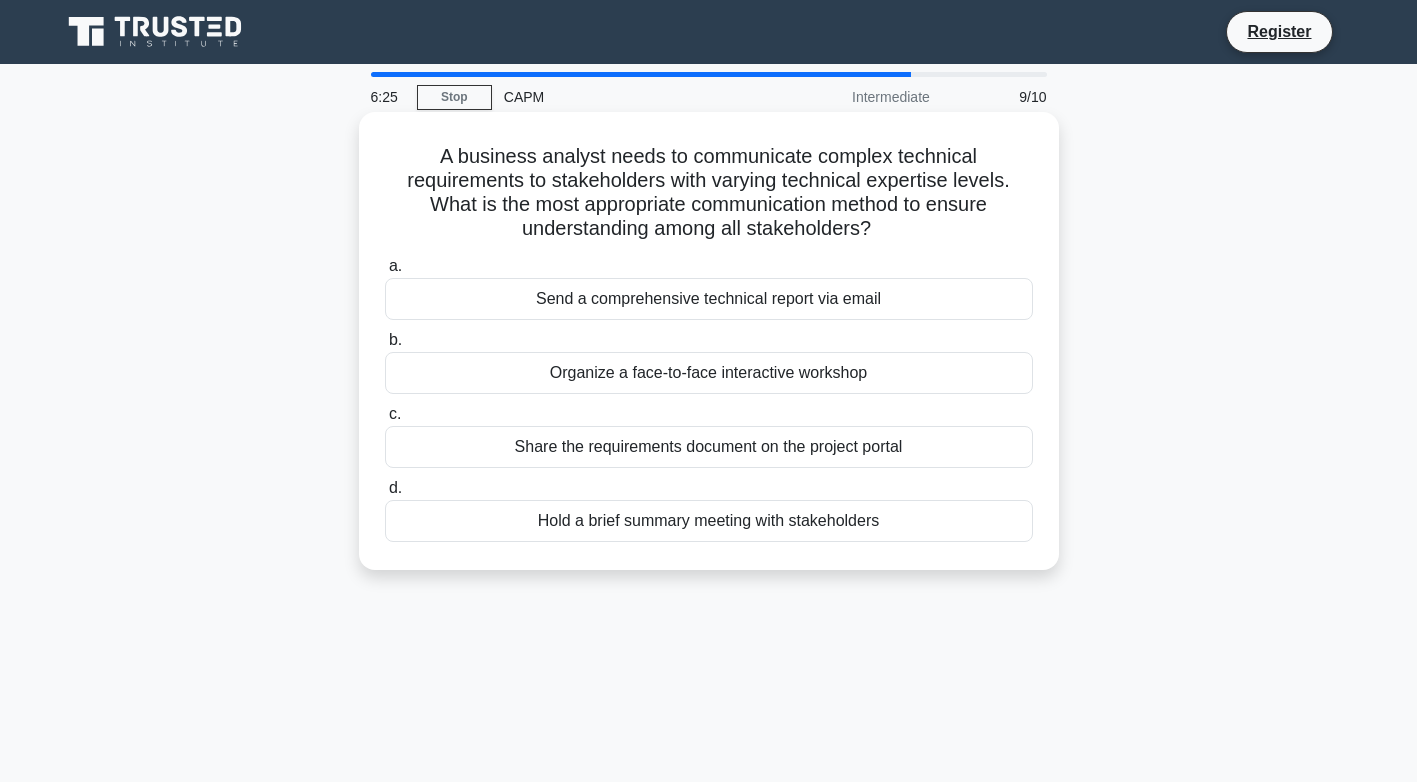 click on "Share the requirements document on the project portal" at bounding box center (709, 447) 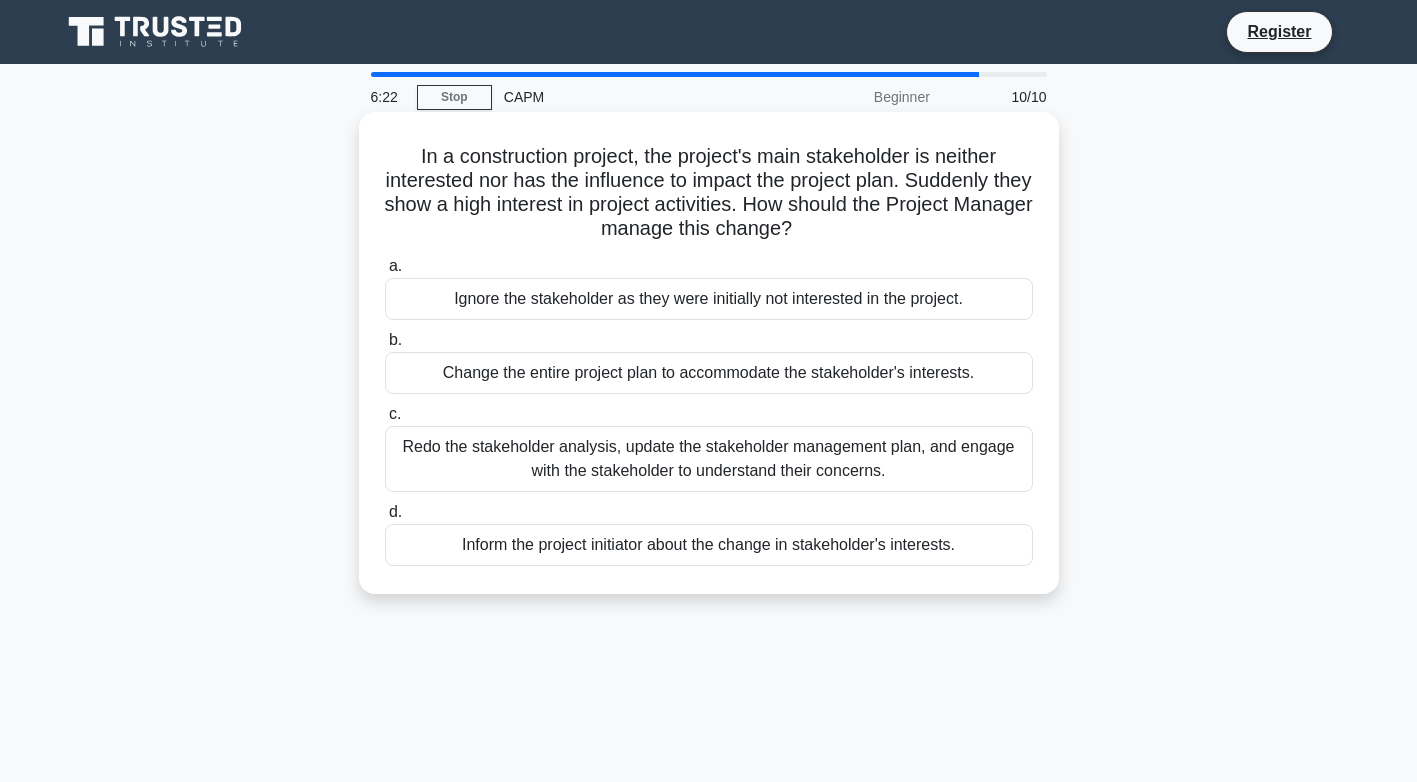 click on "Redo the stakeholder analysis, update the stakeholder management plan, and engage with the stakeholder to understand their concerns." at bounding box center (709, 459) 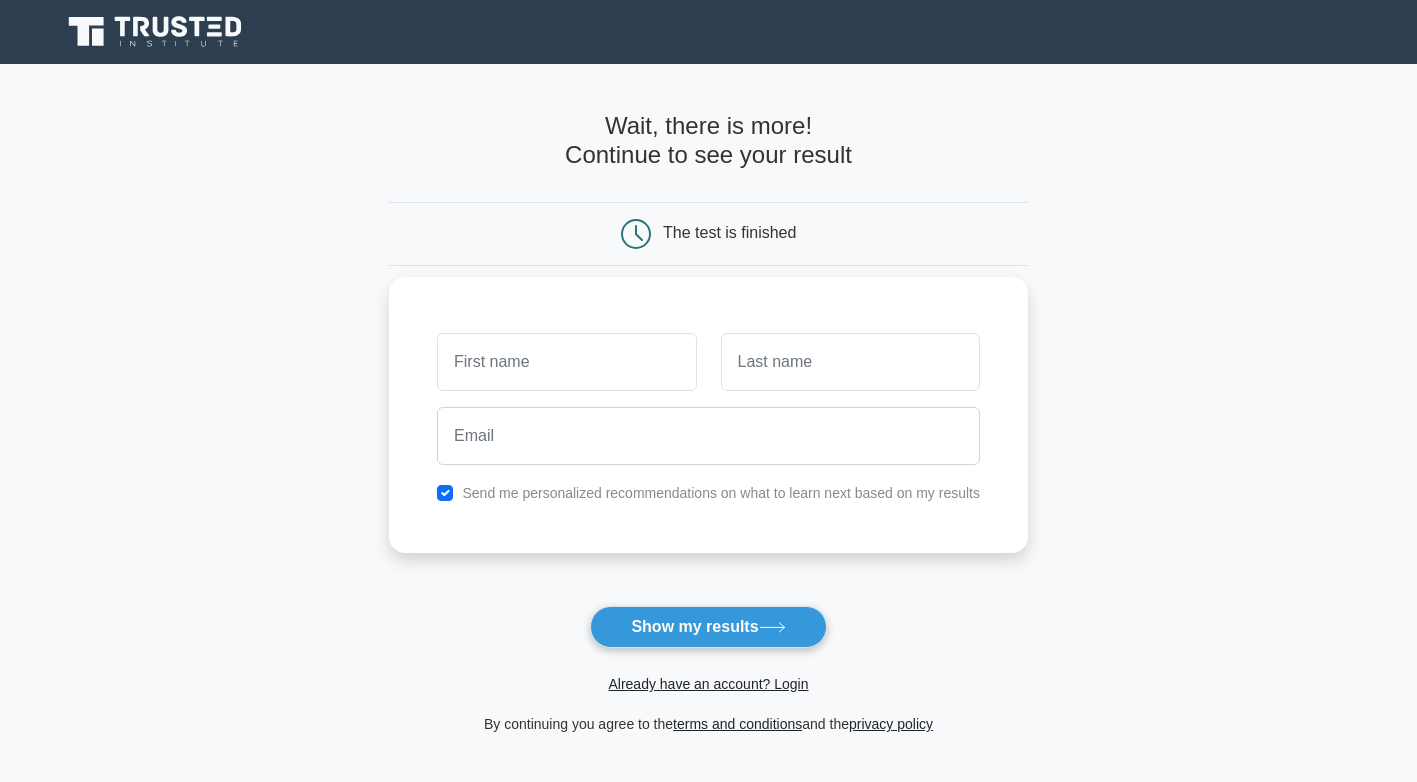 scroll, scrollTop: 0, scrollLeft: 0, axis: both 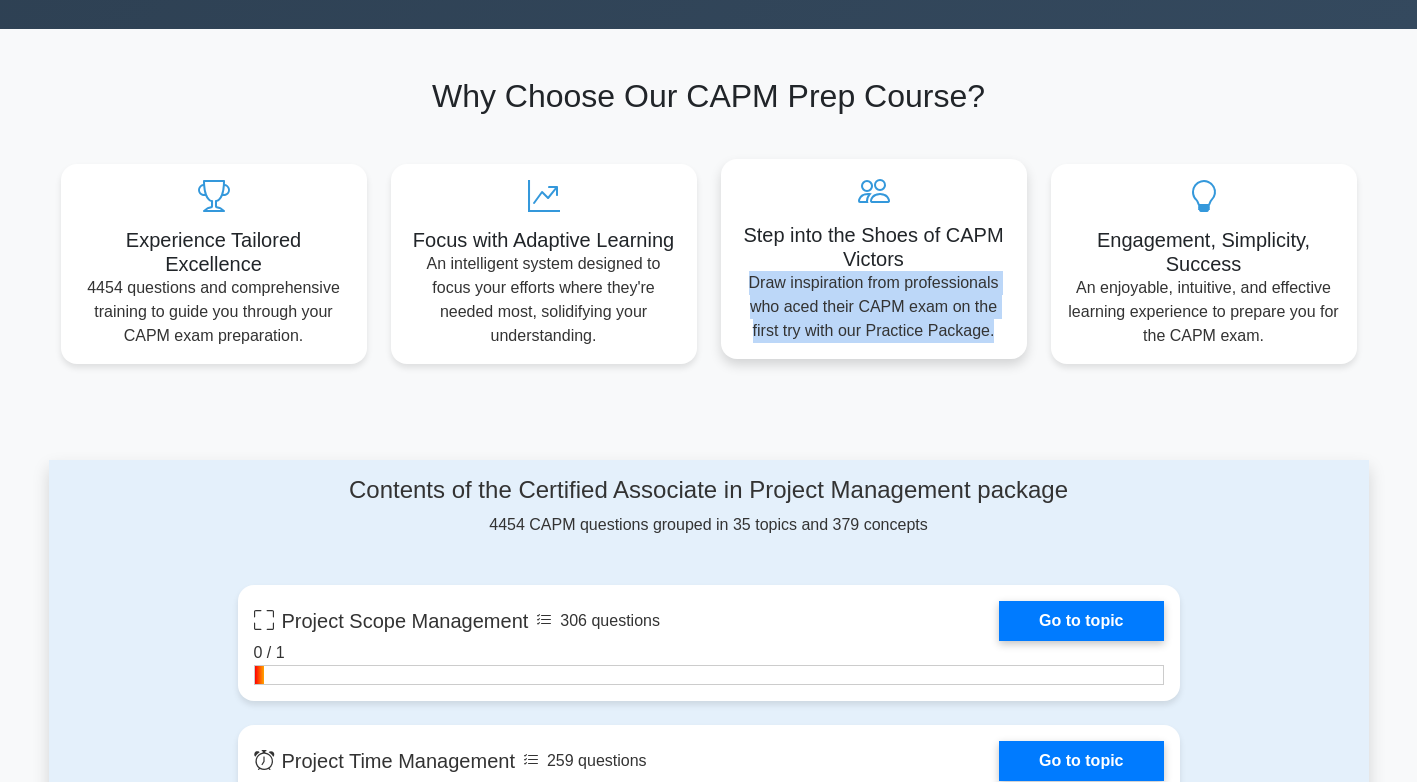 drag, startPoint x: 751, startPoint y: 283, endPoint x: 997, endPoint y: 341, distance: 252.74493 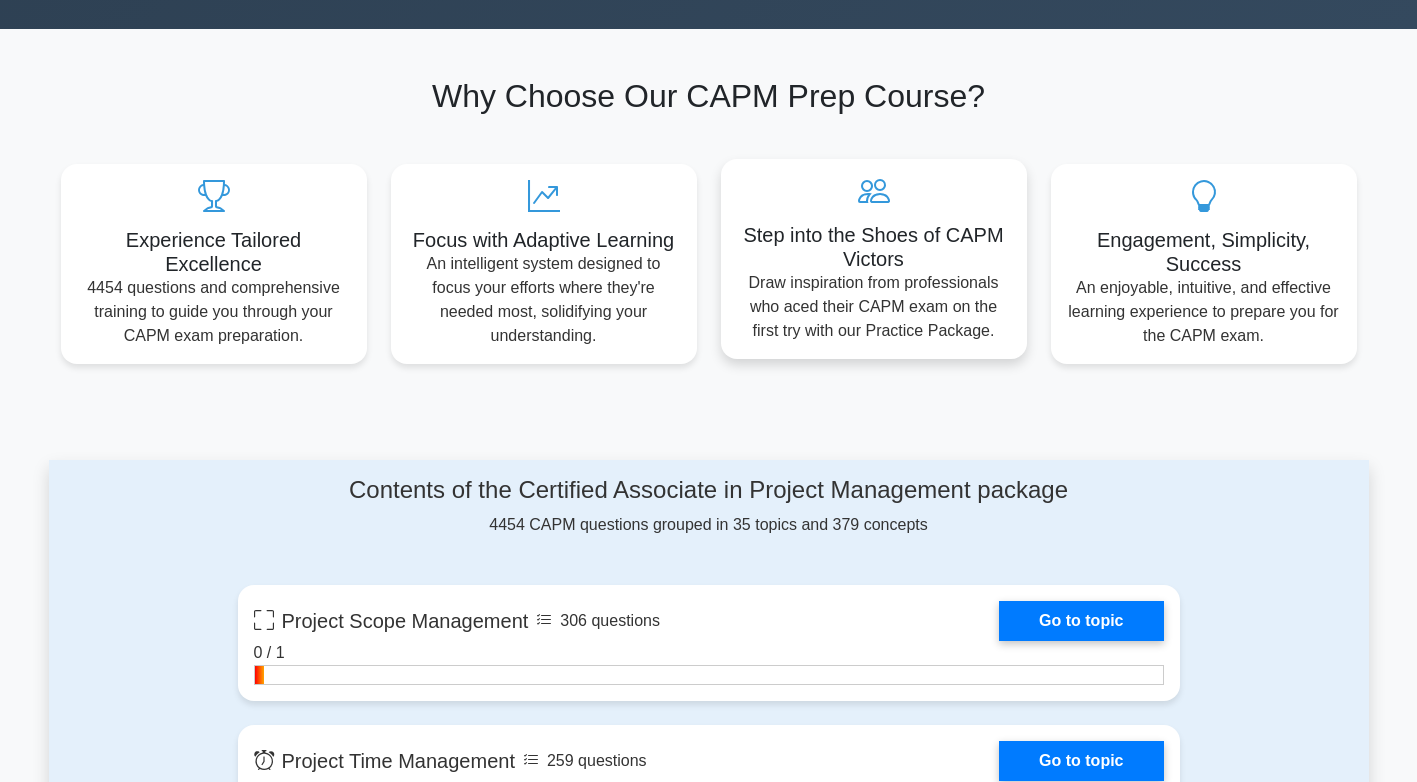 click on "Draw inspiration from professionals who aced their CAPM exam on the first try with our Practice Package." at bounding box center [214, 312] 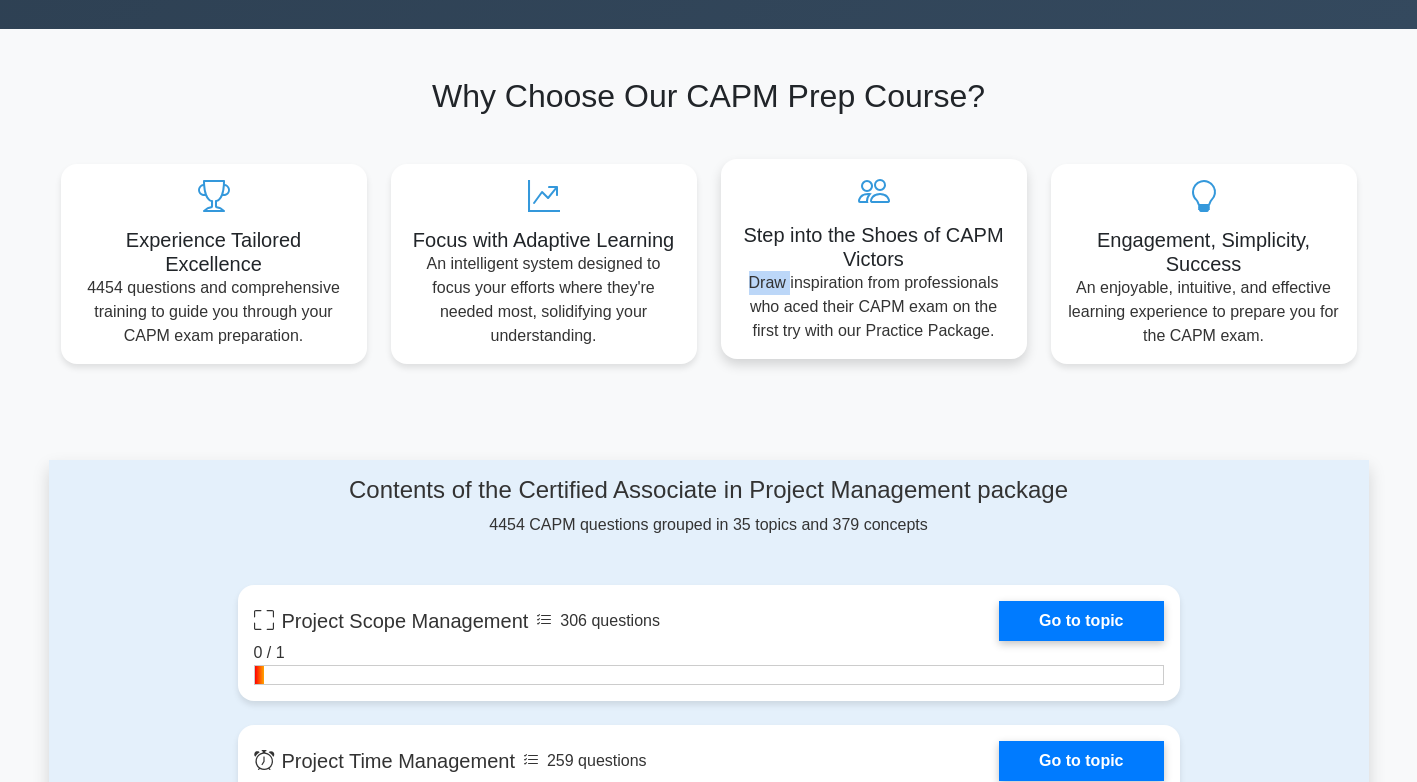 click on "Draw inspiration from professionals who aced their CAPM exam on the first try with our Practice Package." at bounding box center (214, 312) 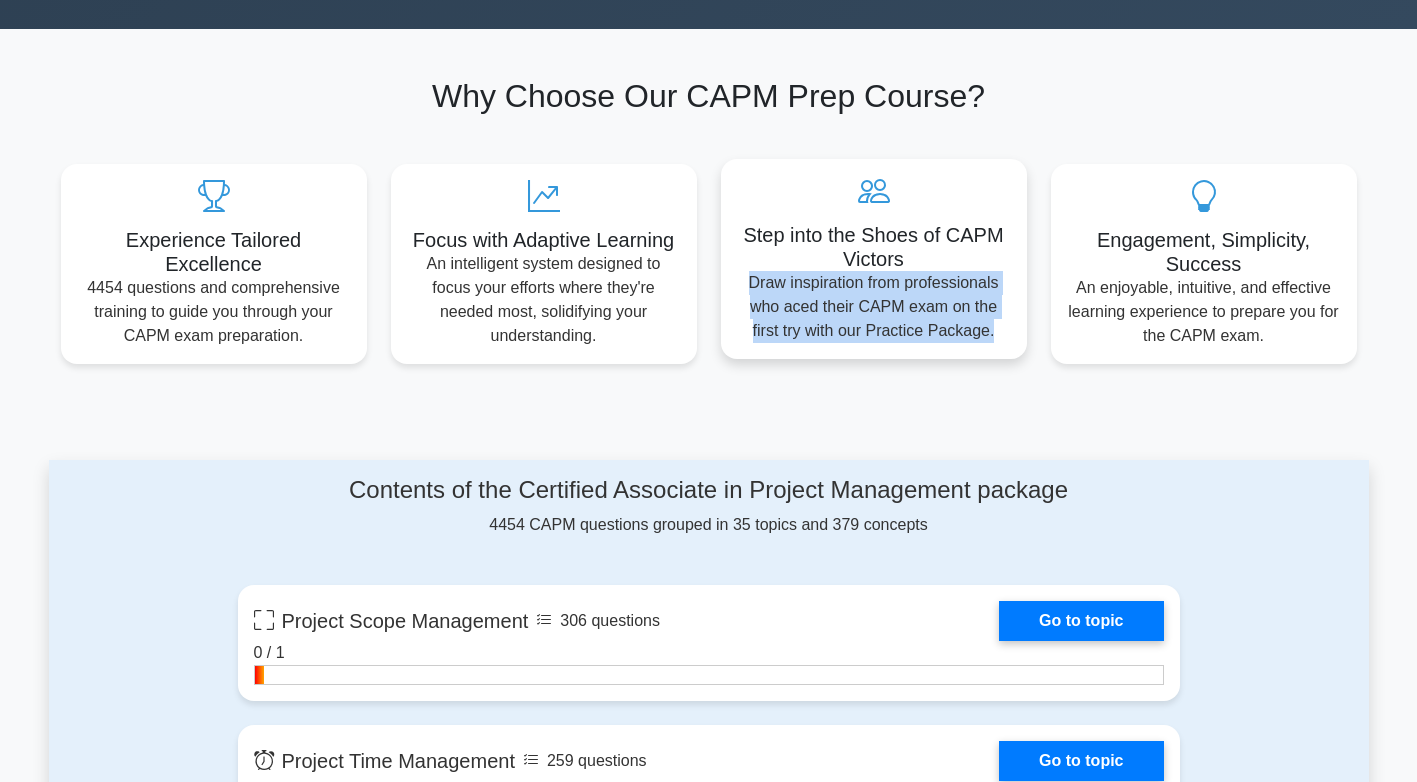 click on "Draw inspiration from professionals who aced their CAPM exam on the first try with our Practice Package." at bounding box center (214, 312) 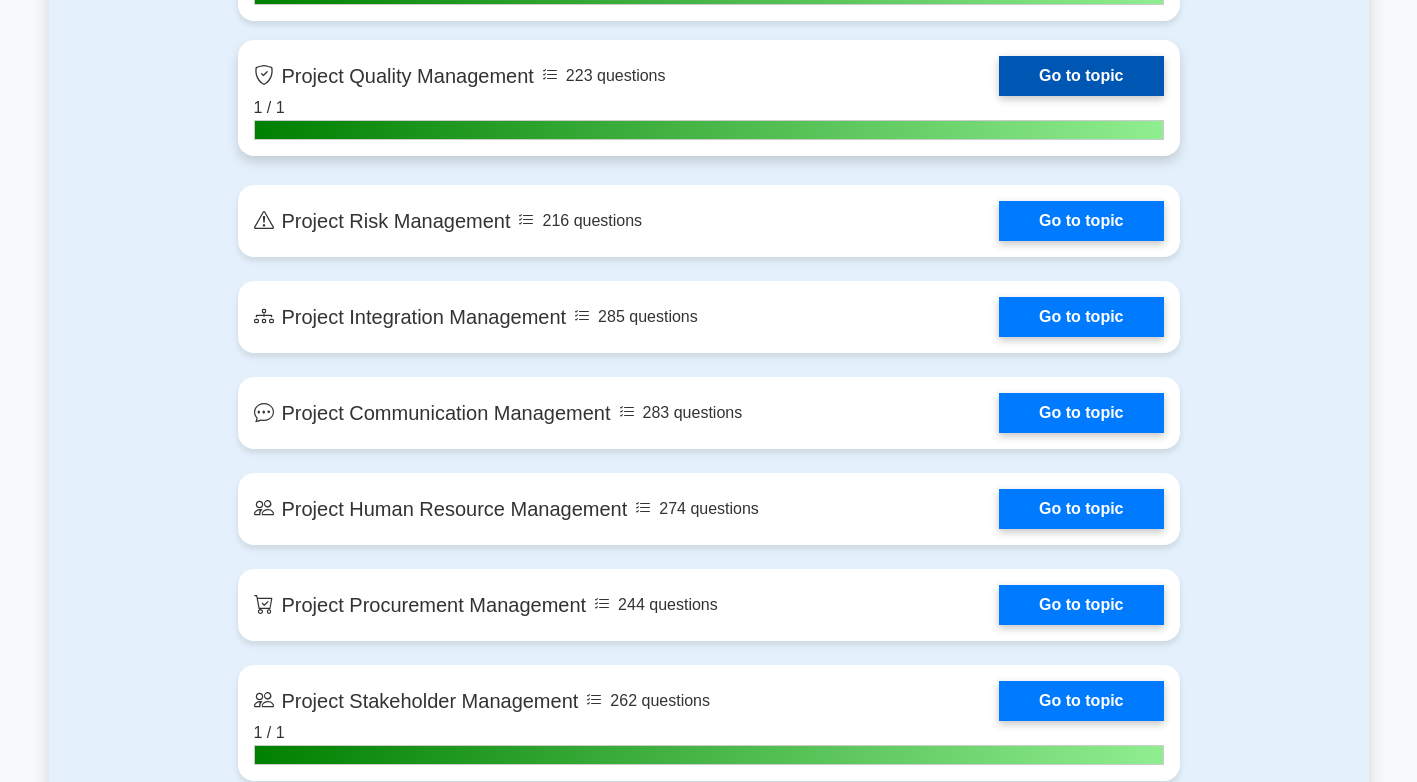 scroll, scrollTop: 1600, scrollLeft: 0, axis: vertical 